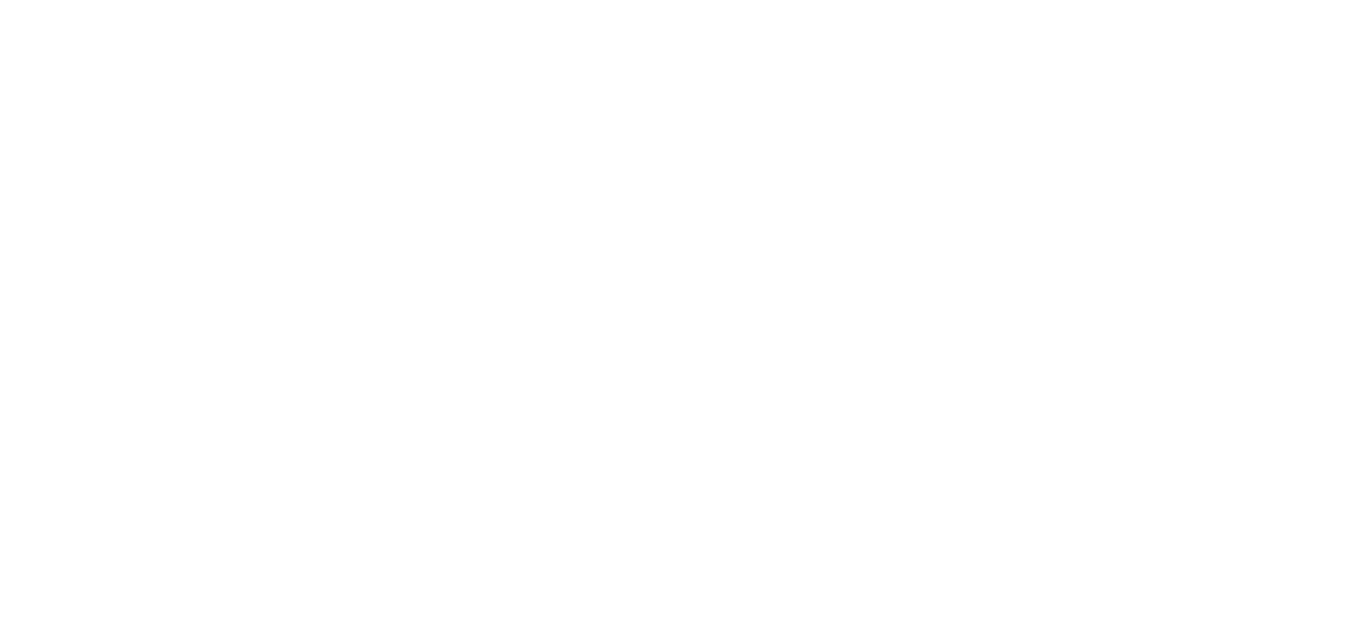 scroll, scrollTop: 0, scrollLeft: 0, axis: both 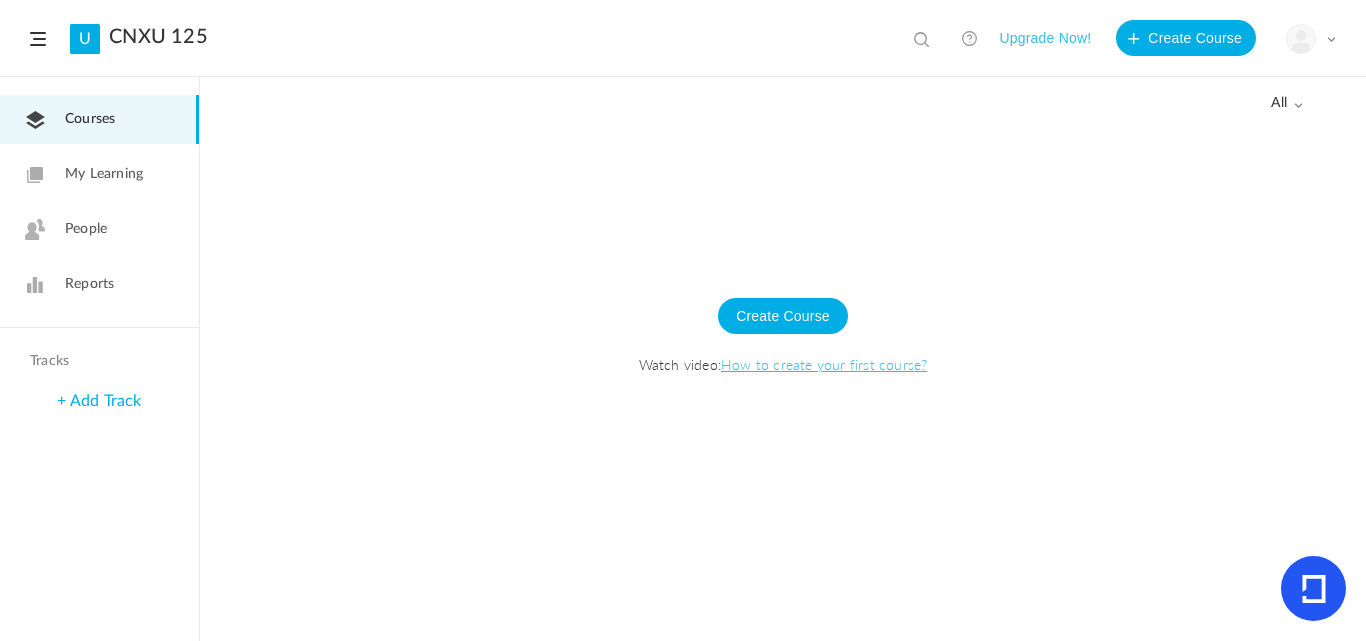 click on "My Learning" at bounding box center (104, 174) 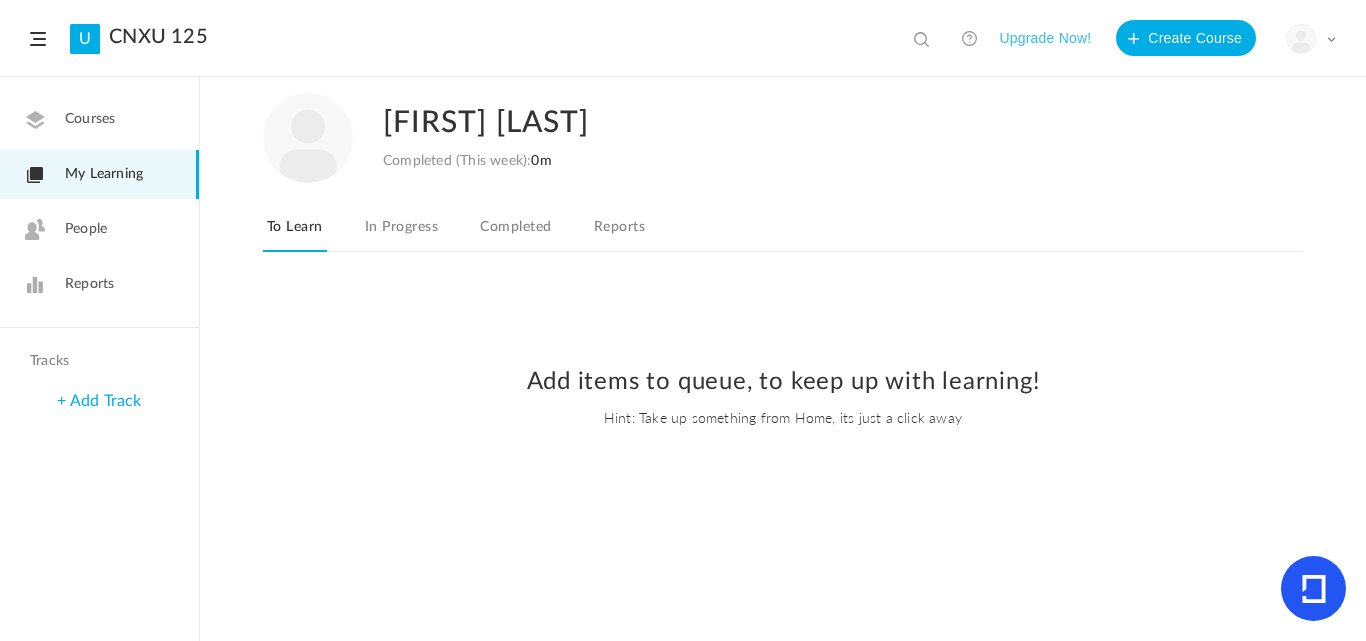 click on "Courses" at bounding box center (90, 119) 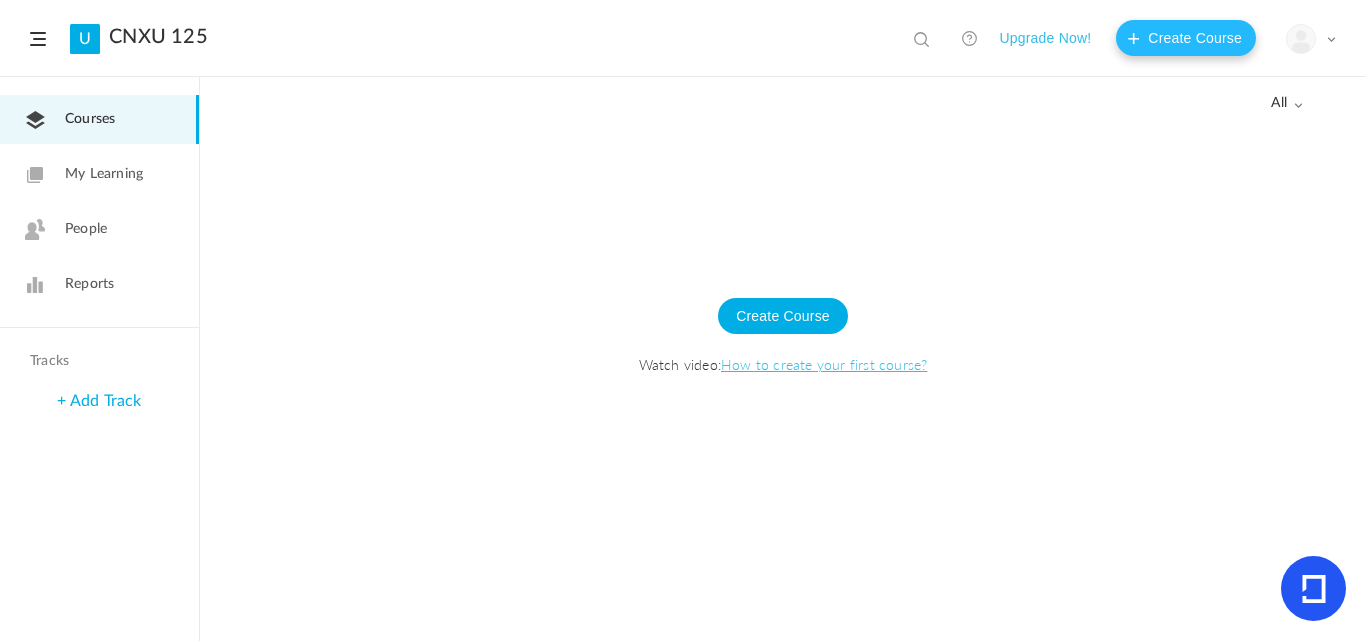 click on "Create Course" at bounding box center (1186, 38) 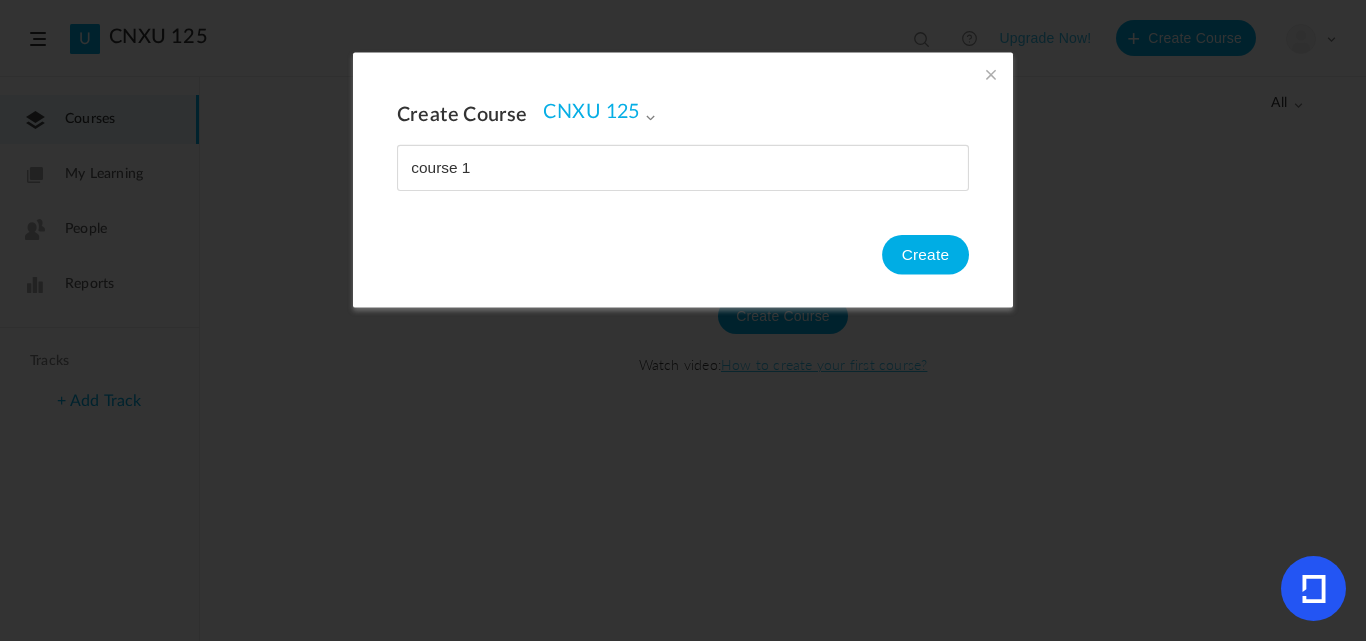 click at bounding box center (683, 168) 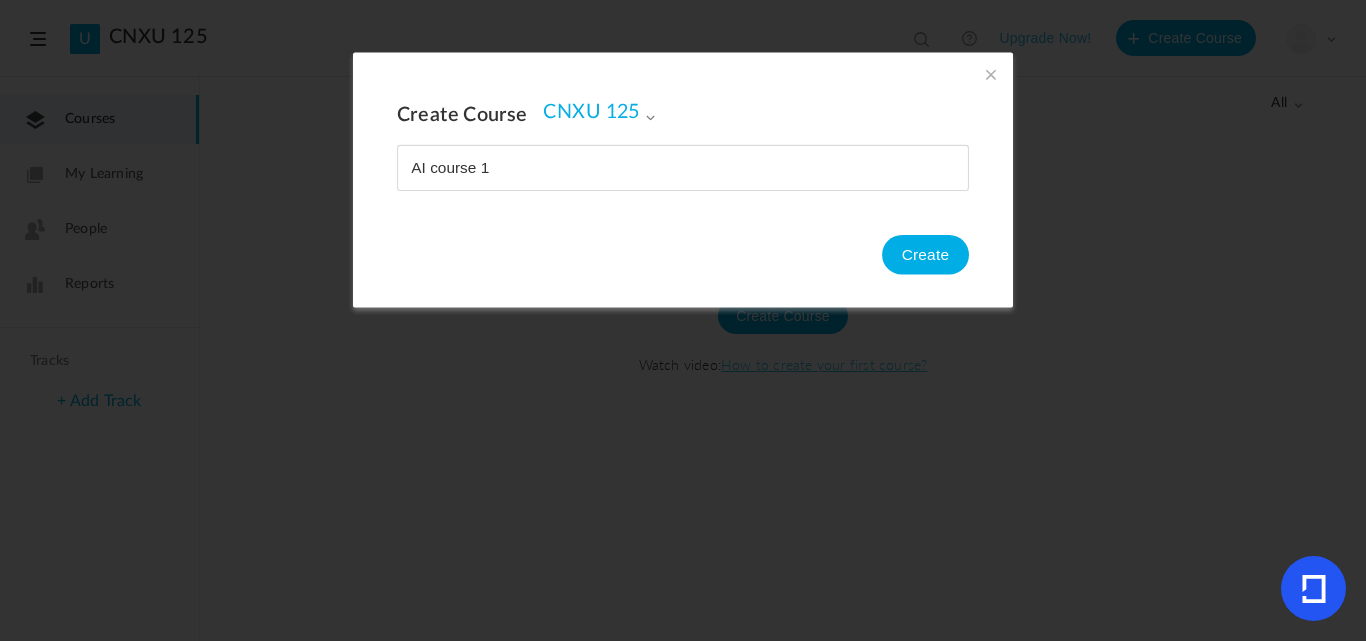 type on "AI course 1" 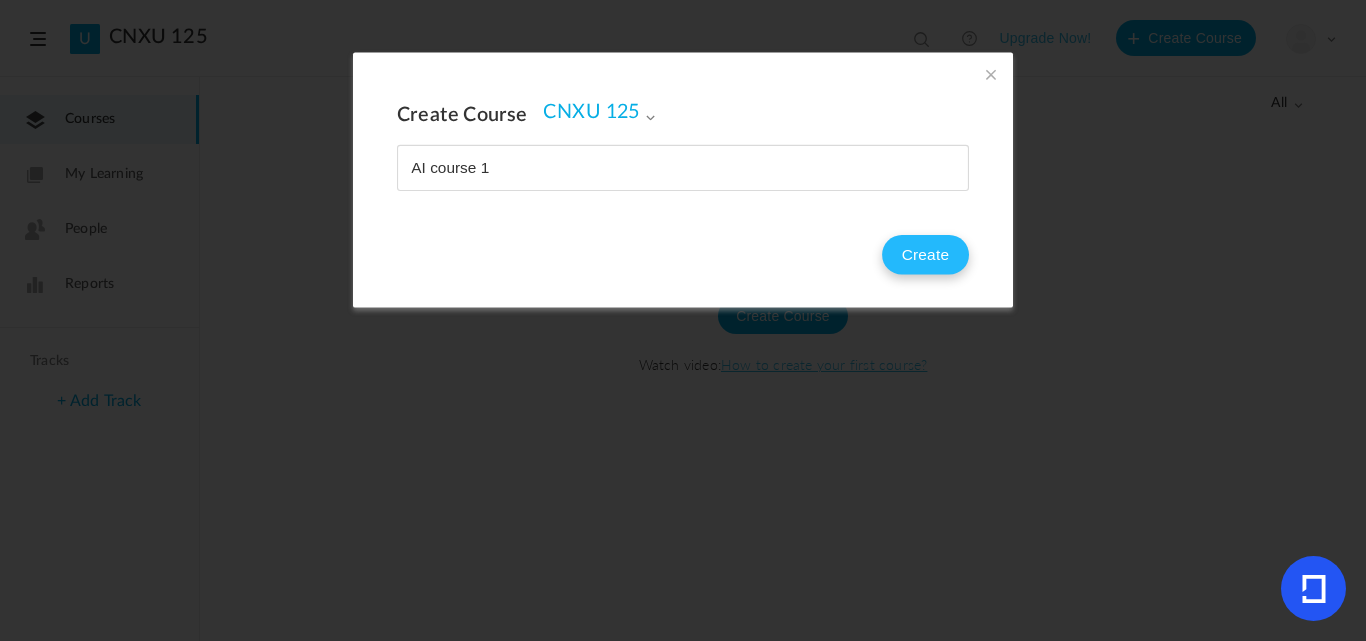 click on "Create" at bounding box center (925, 255) 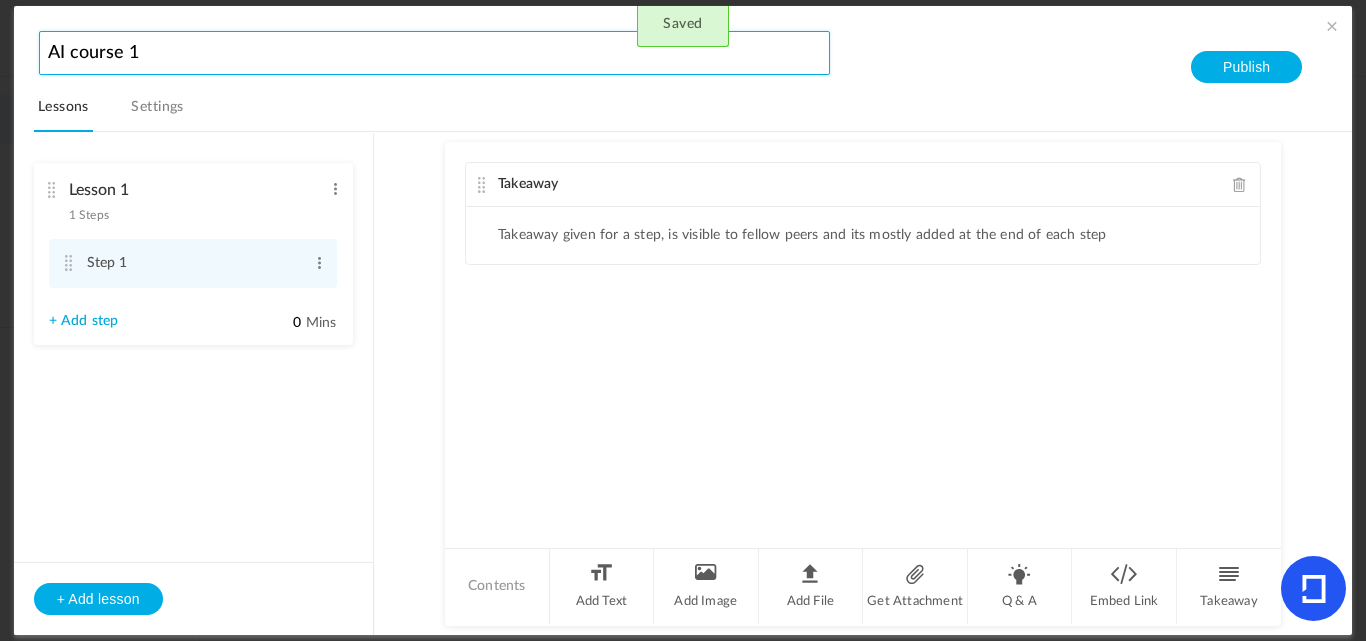 click on "AI course 1" at bounding box center (434, 53) 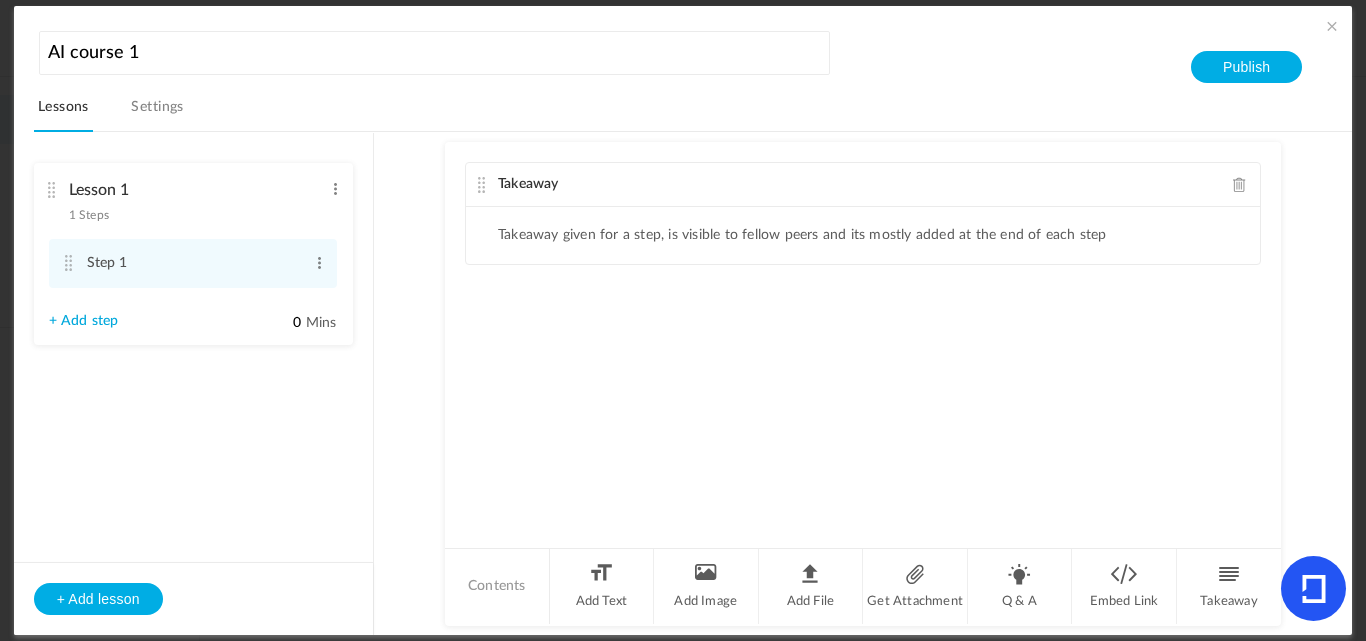 click on "Takeaway
Takeaway given for a step, is visible to fellow peers and its mostly added at the end of each step" at bounding box center (863, 343) 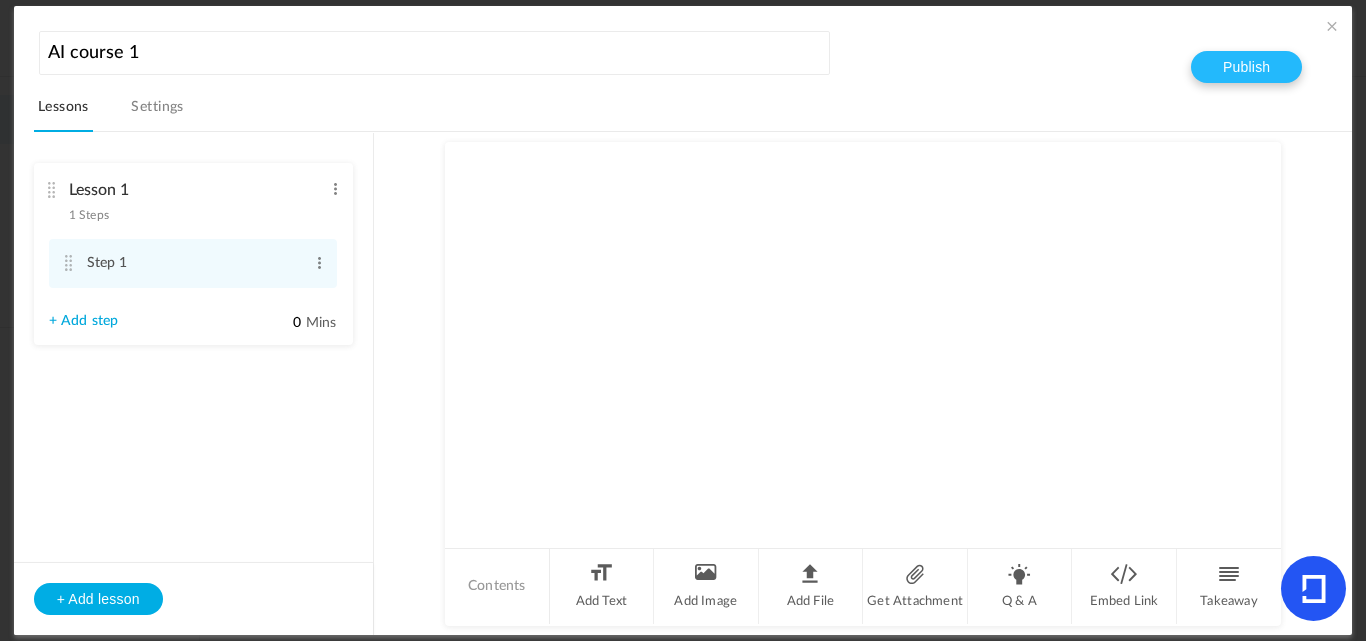 click on "Publish" at bounding box center [1246, 67] 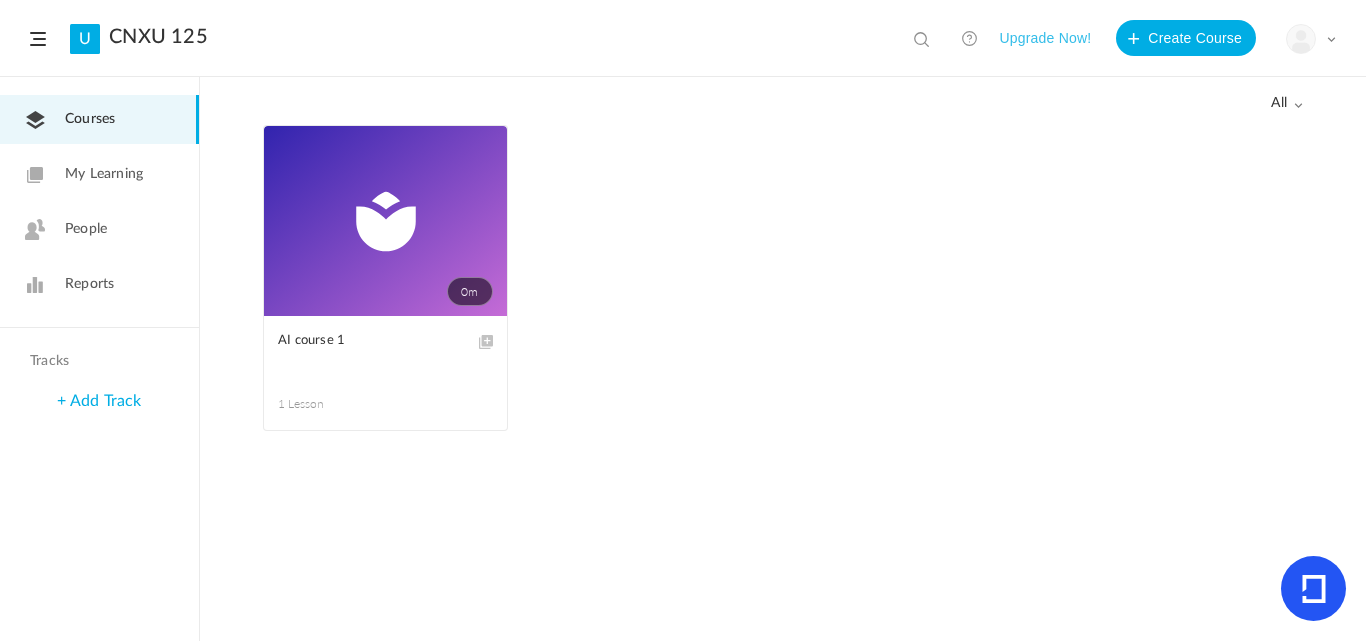 click at bounding box center (0, 0) 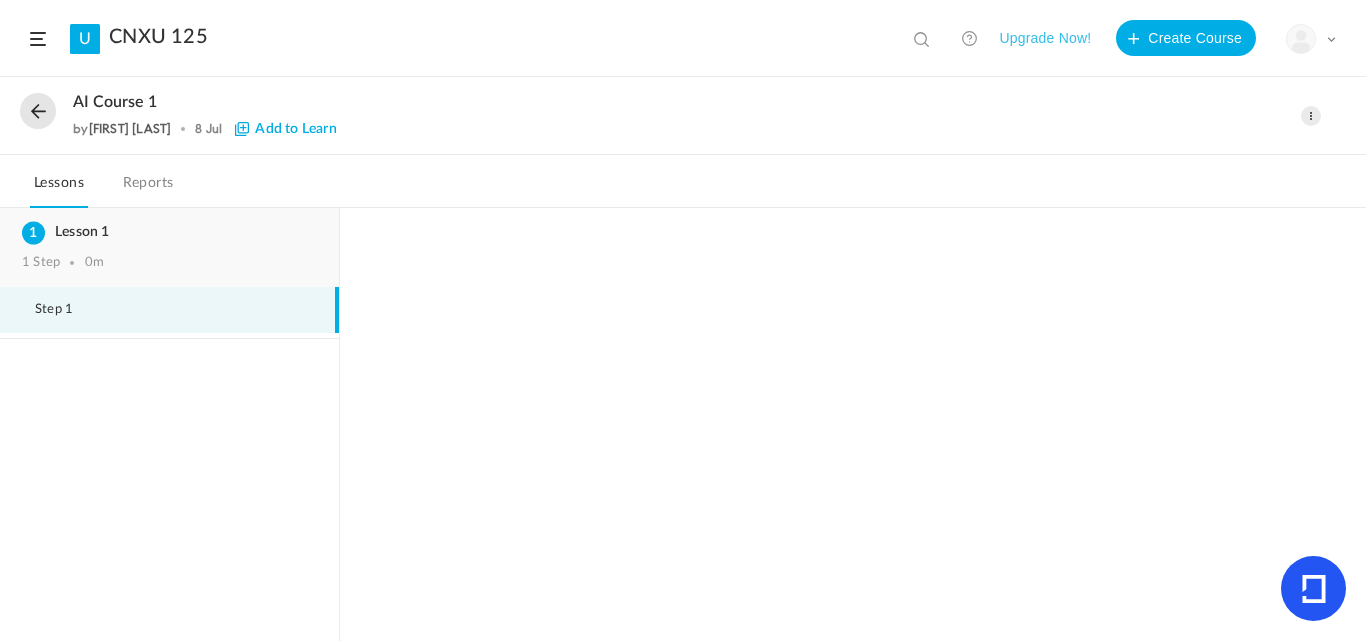 click on "1 Step
0m" at bounding box center (169, 263) 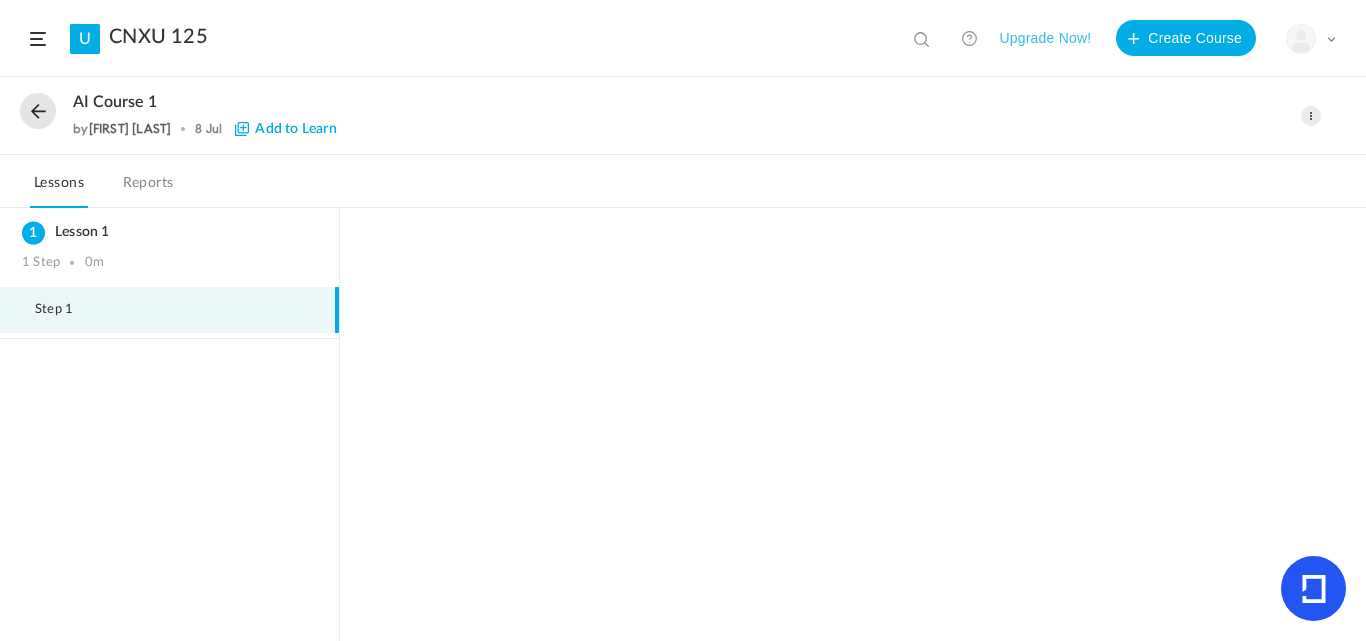 click on "Step 1" at bounding box center [66, 310] 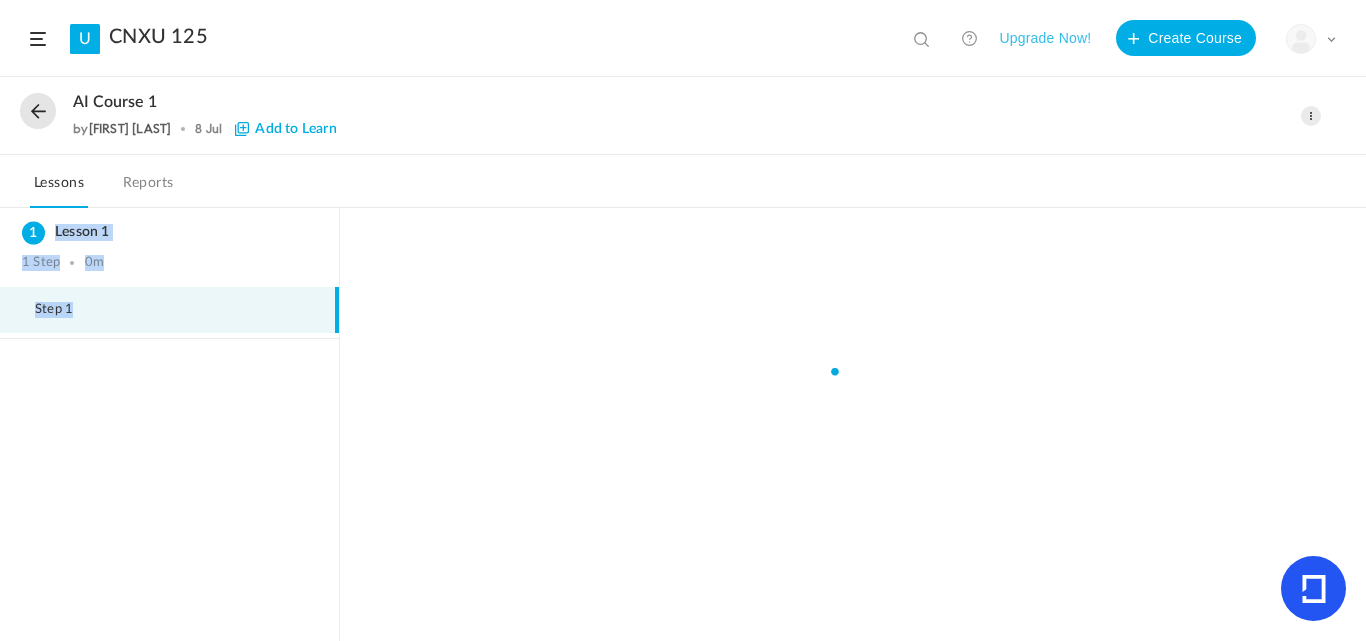 click on "Step 1" at bounding box center (169, 310) 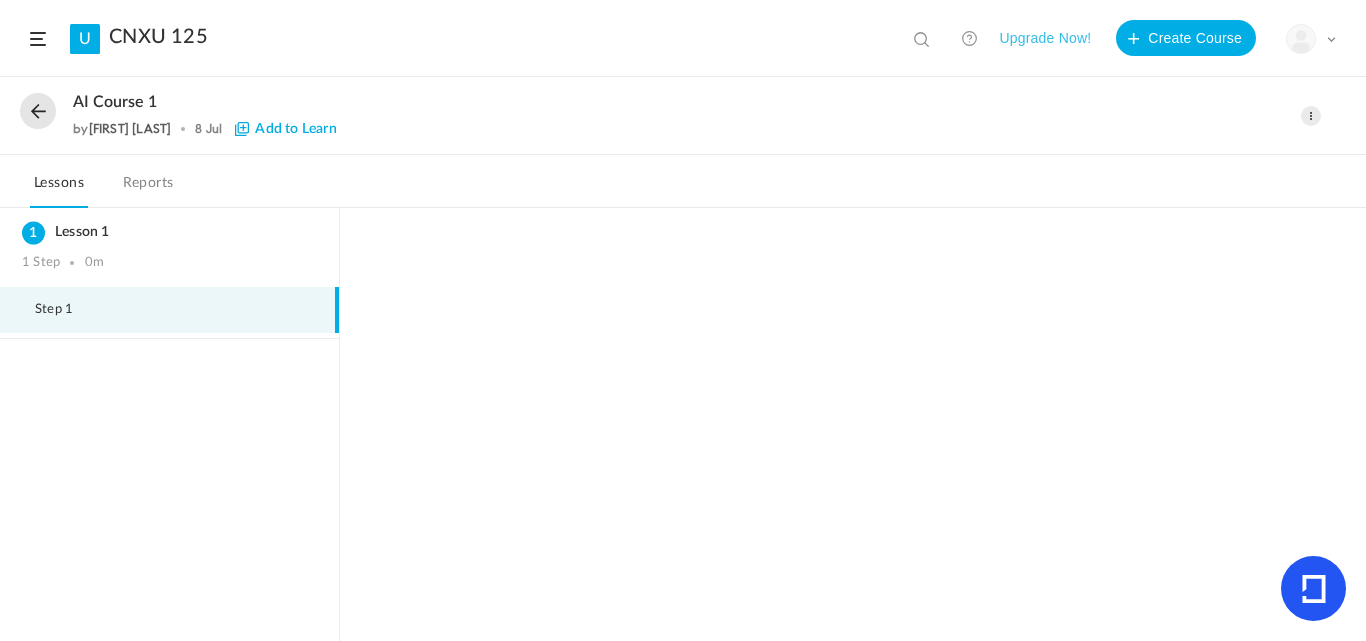 click on "Add to Learn" at bounding box center (285, 129) 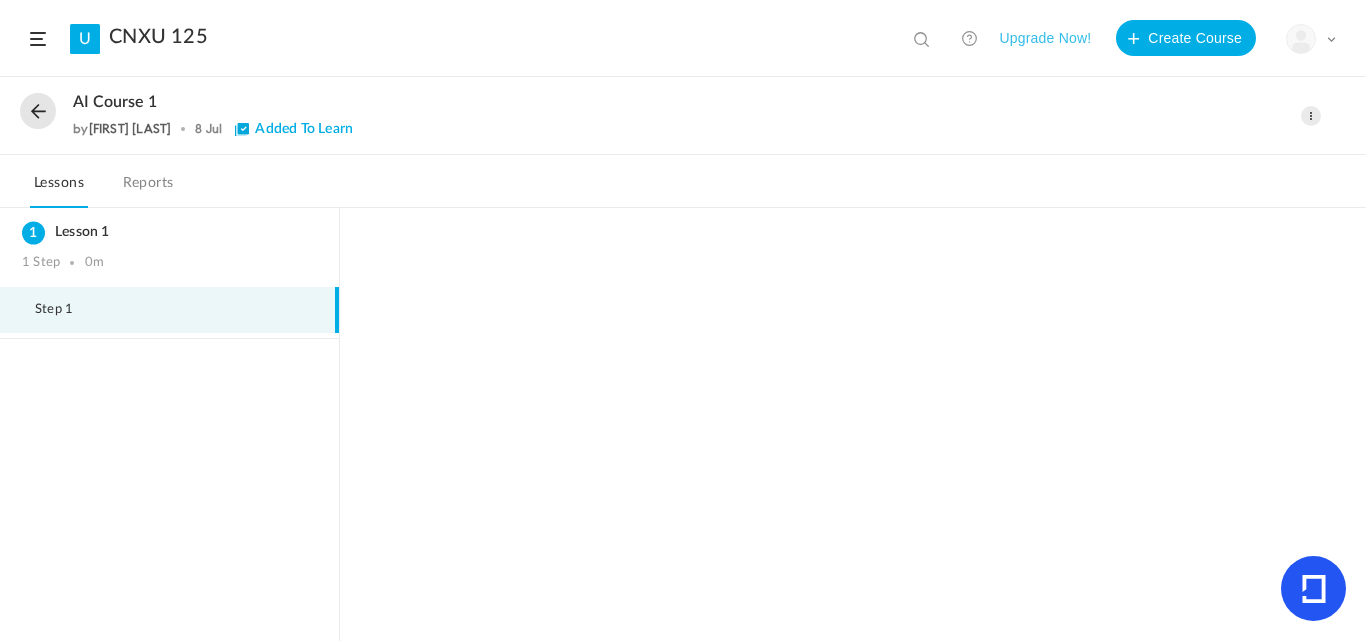 click on "Added To Learn" at bounding box center (294, 129) 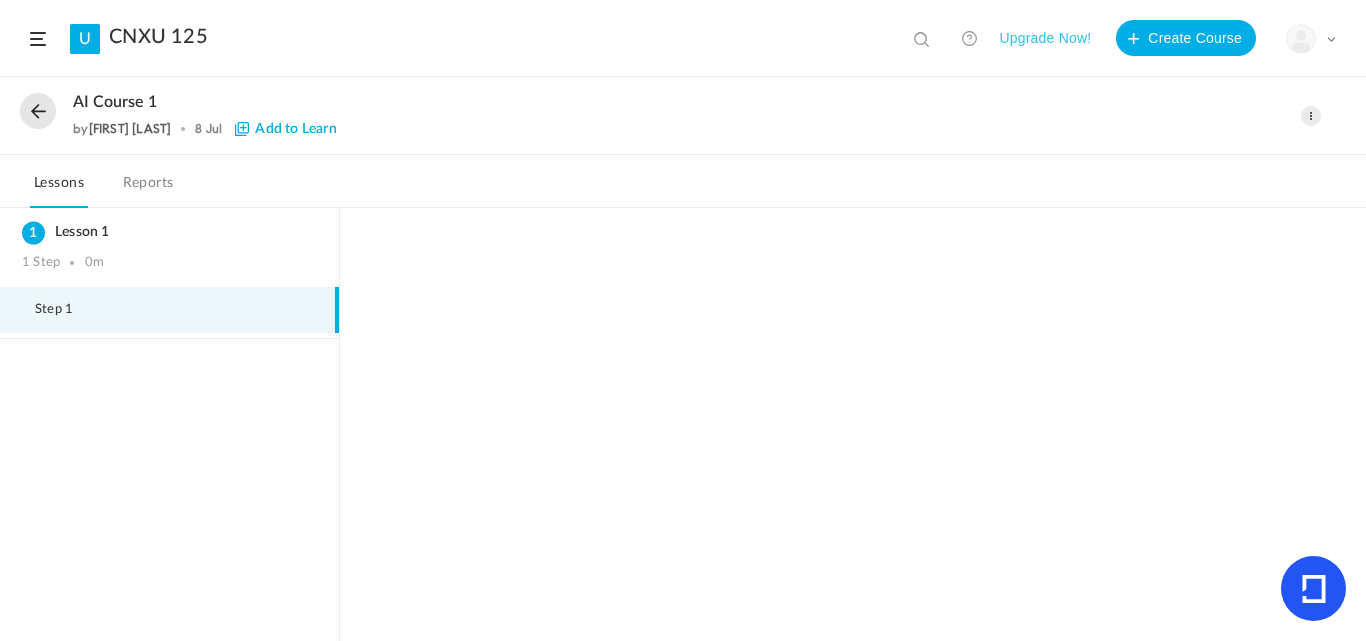 click at bounding box center [38, 111] 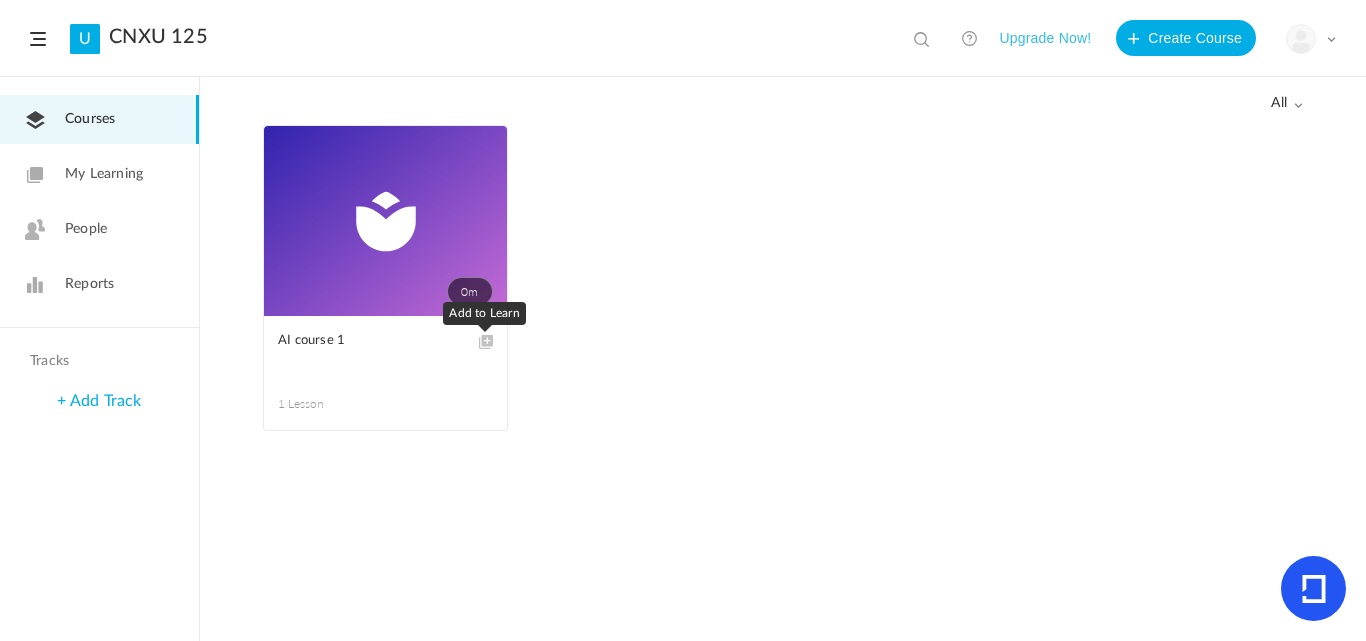 click at bounding box center [485, 342] 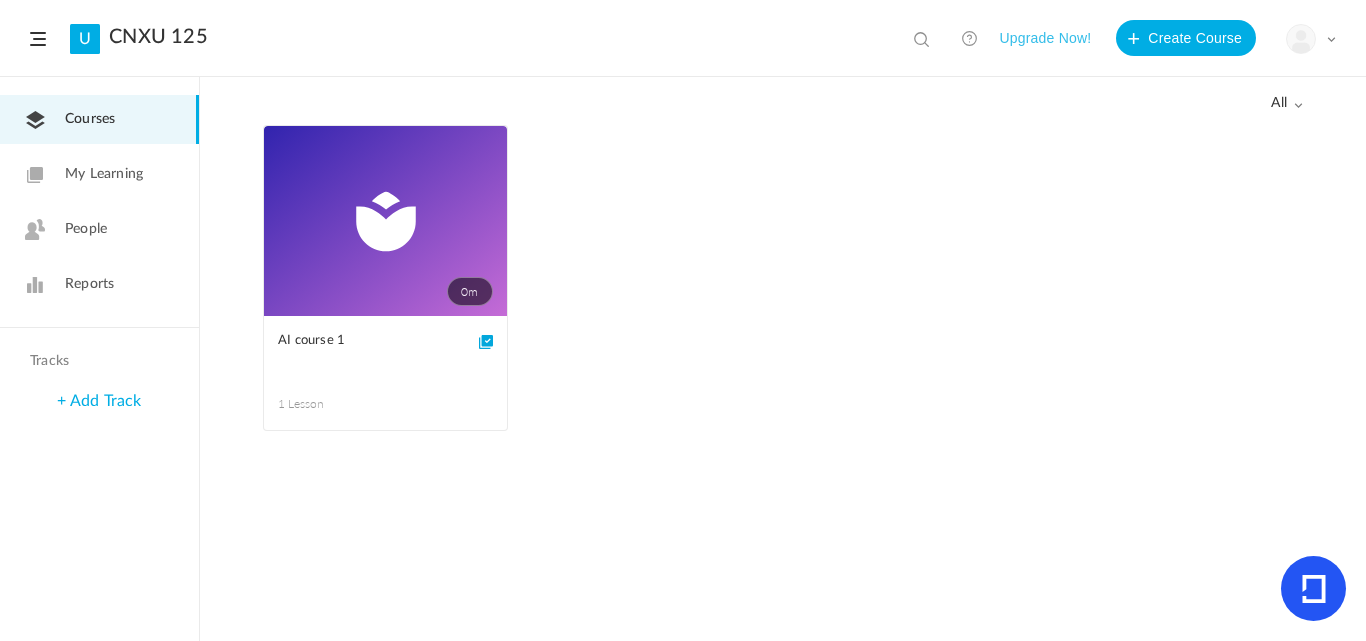 click at bounding box center (0, 0) 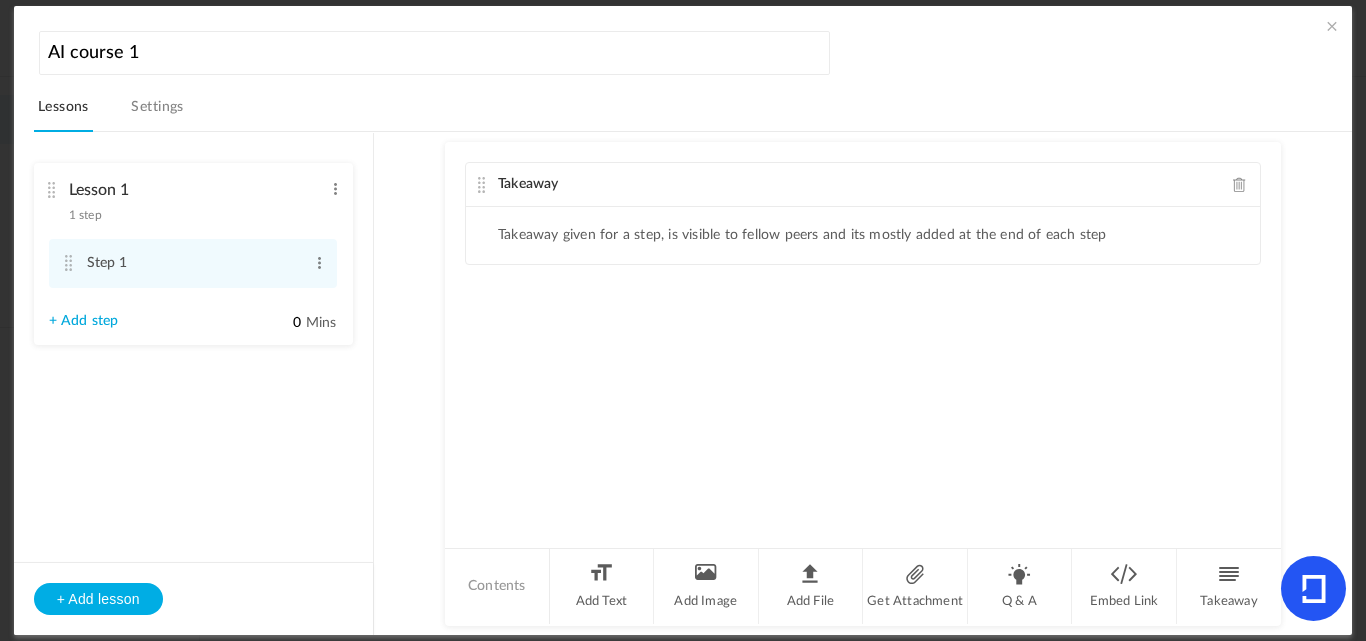 click on "Contents" at bounding box center (497, 586) 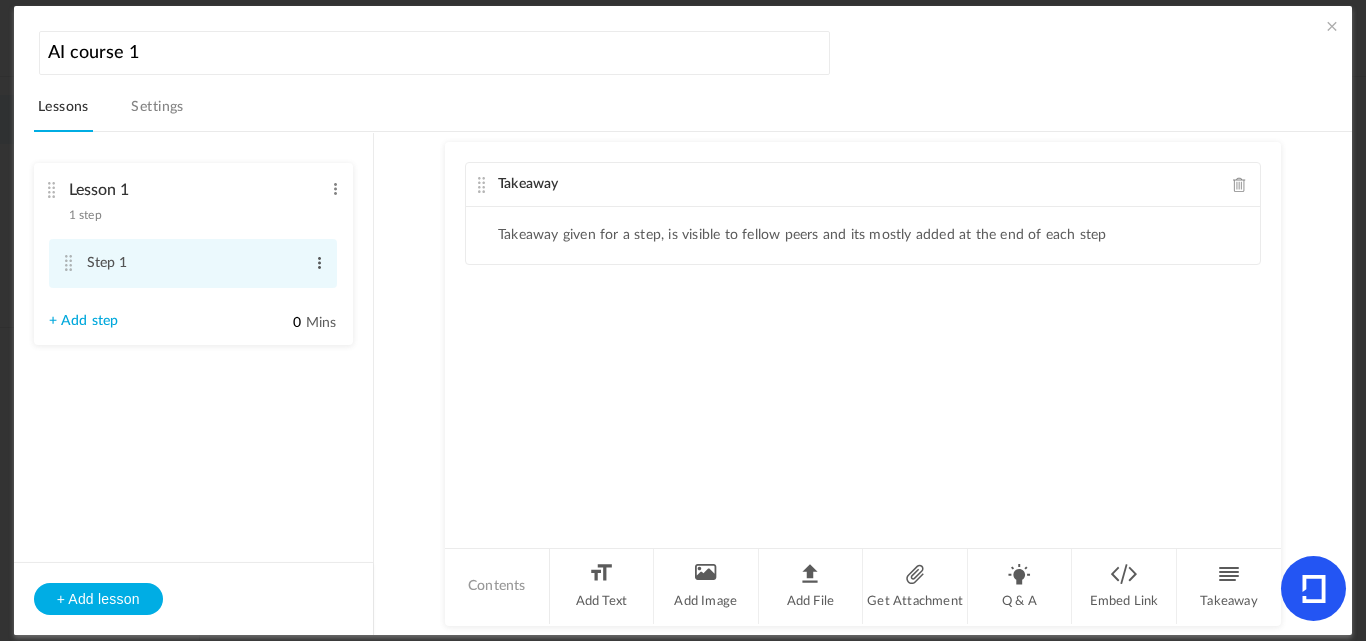 click at bounding box center (319, 263) 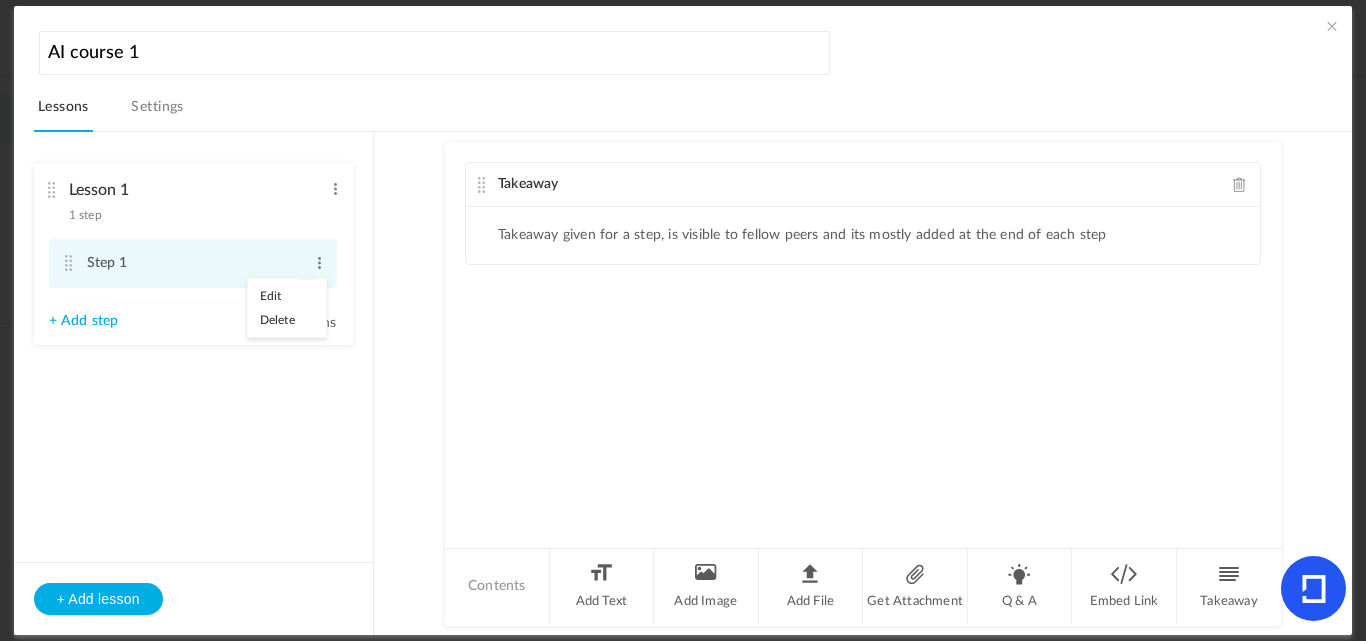 click on "Edit" at bounding box center (287, 296) 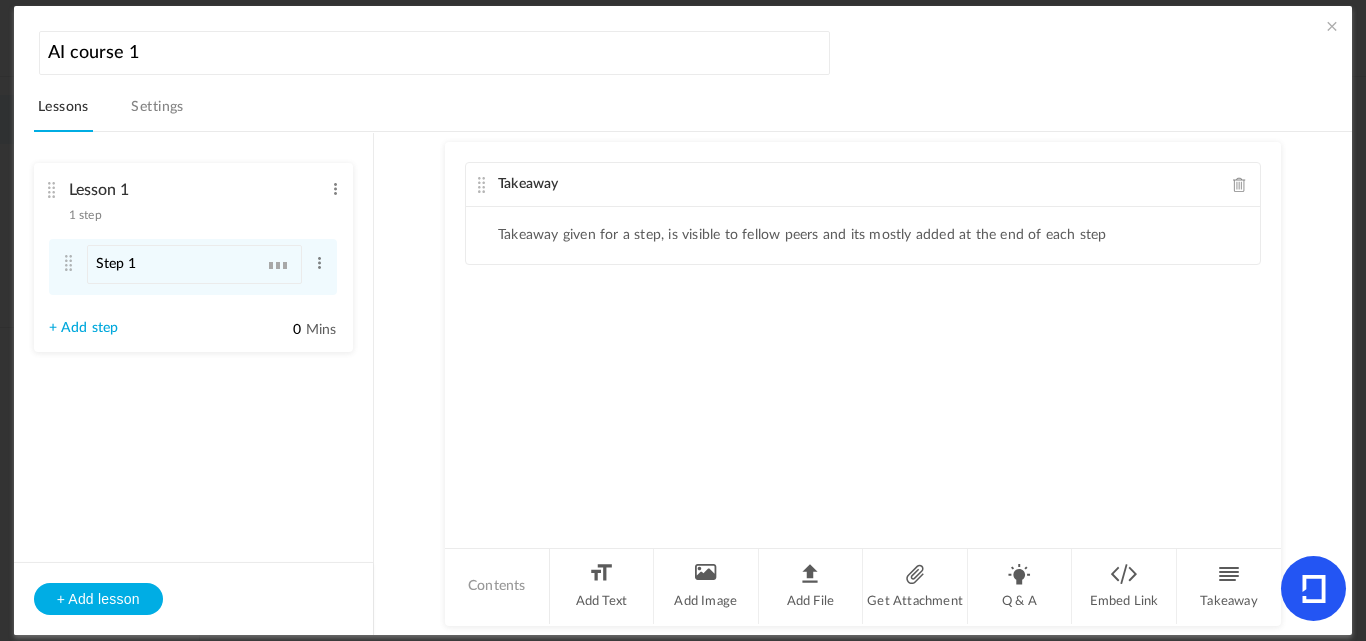 click on "Takeaway
Takeaway given for a step, is visible to fellow peers and its mostly added at the end of each step
Contents
Add Text
Add Image
Add File
Get Attachment
Q & A
Embed Link
Takeaway" at bounding box center (863, 383) 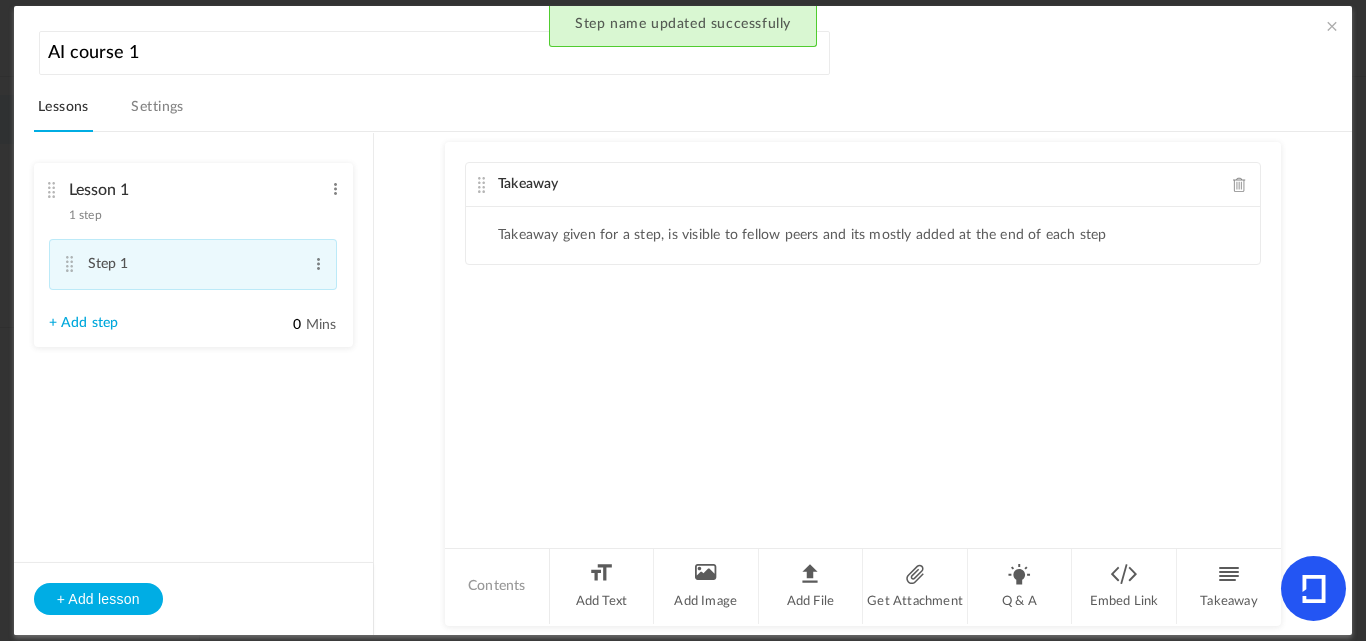 click at bounding box center [70, 264] 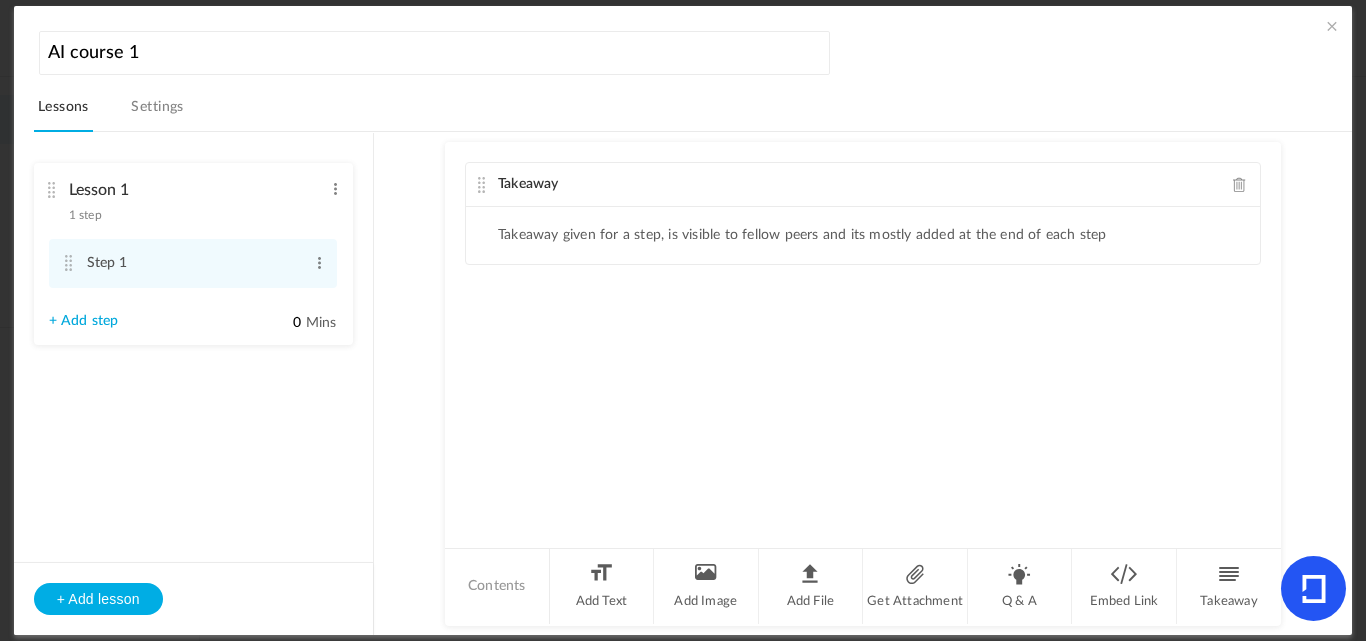 click on "Takeaway given for a step, is visible to fellow peers and its mostly added at the end of each step" at bounding box center [863, 235] 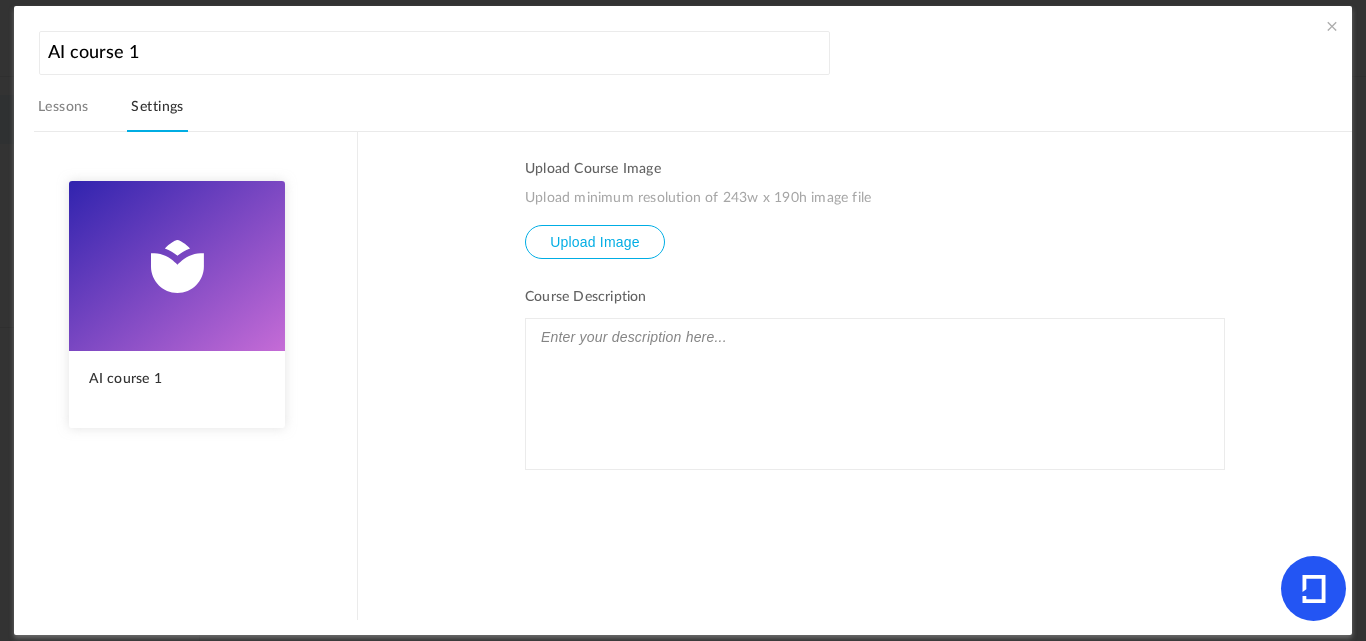 click at bounding box center (595, 256) 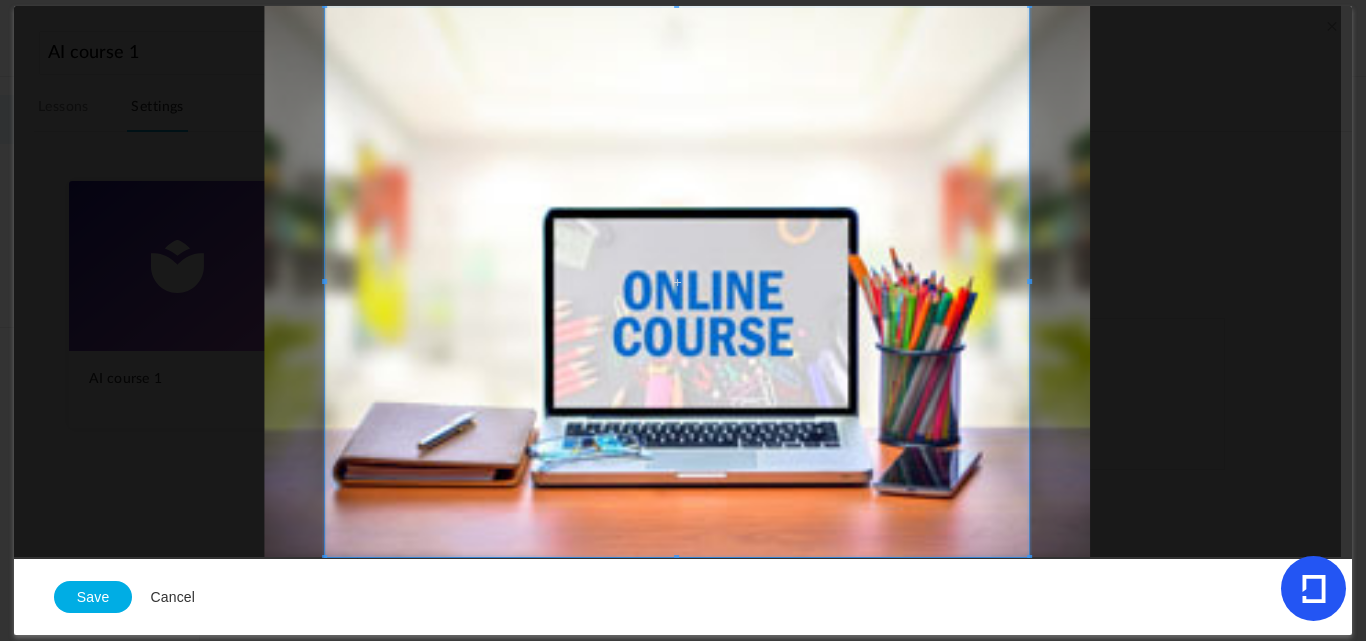 click on "AI course 1
Lessons
Settings
Publish
AI course 1
Preview
Upload Course Image
Upload minimum resolution of 243w x 190h image file
Upload Image
Course Description
Course Category
Multimedia
Sports Programming" at bounding box center [683, 320] 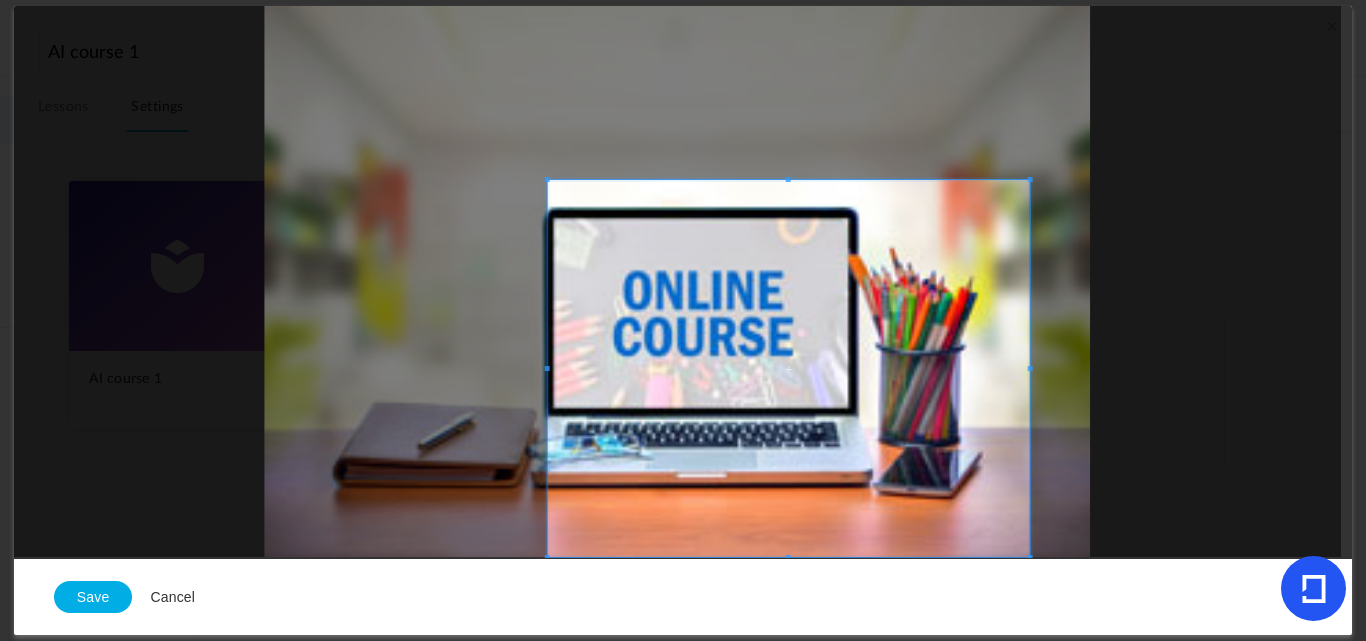 click at bounding box center (677, 281) 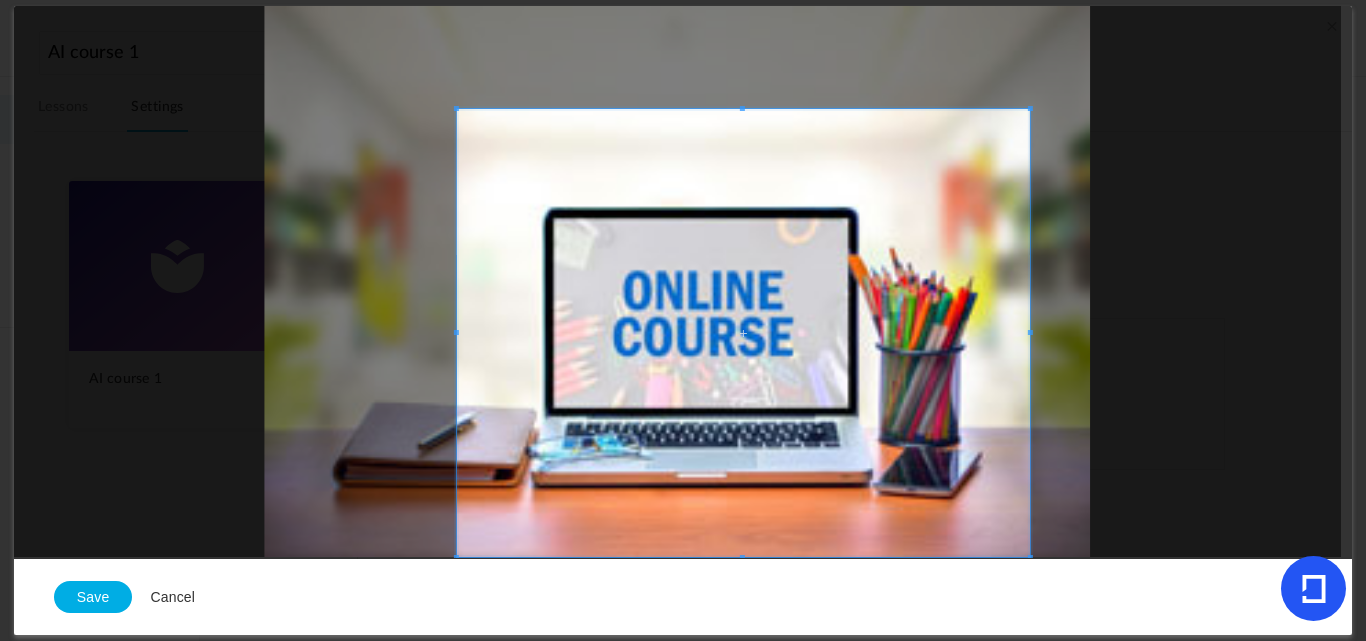 click at bounding box center (677, 281) 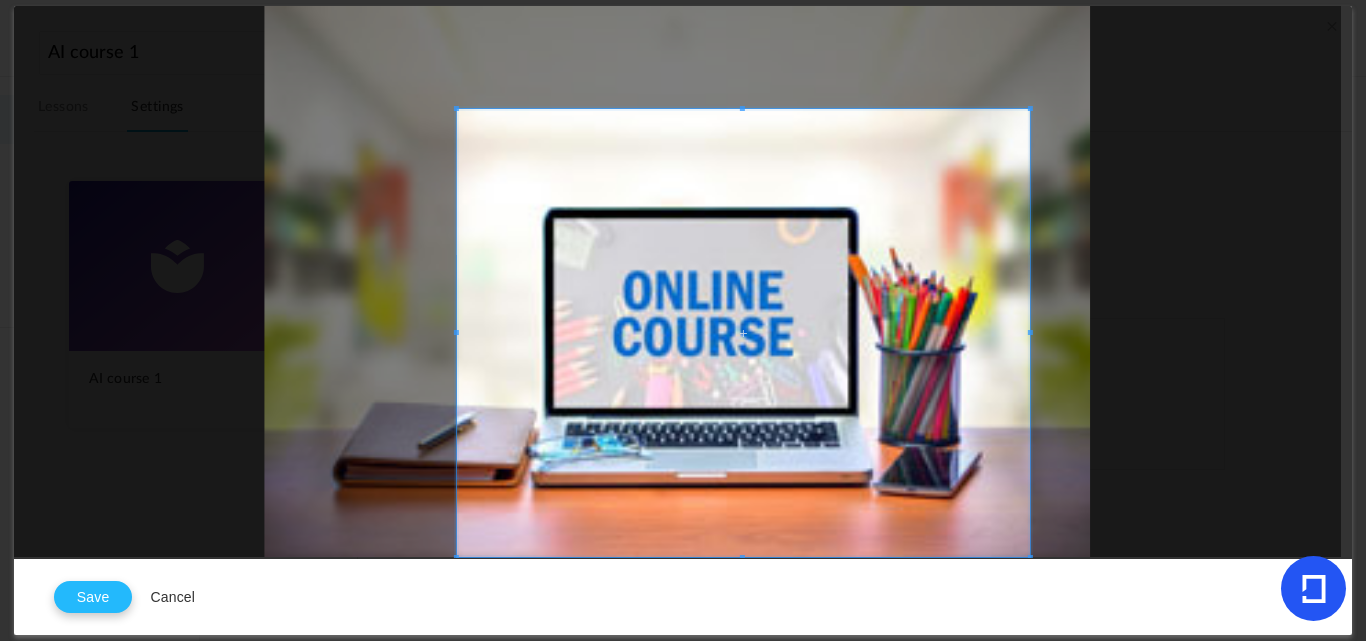 click on "Save" at bounding box center (93, 597) 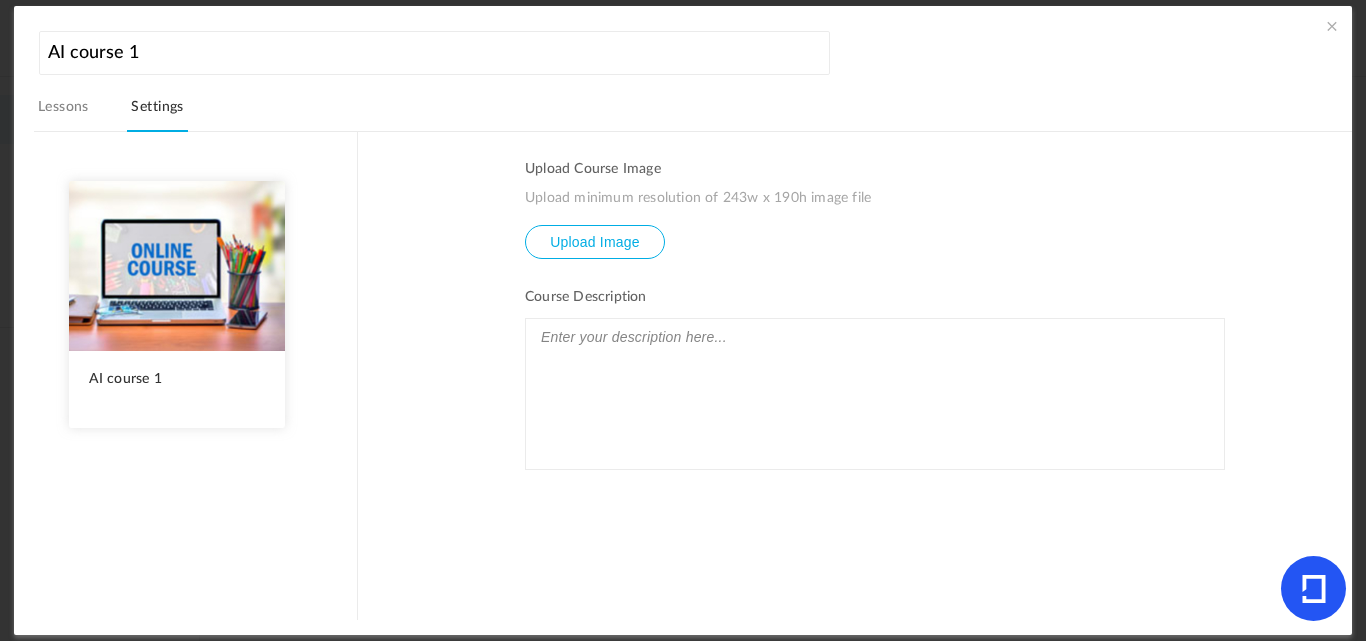 click at bounding box center [875, 337] 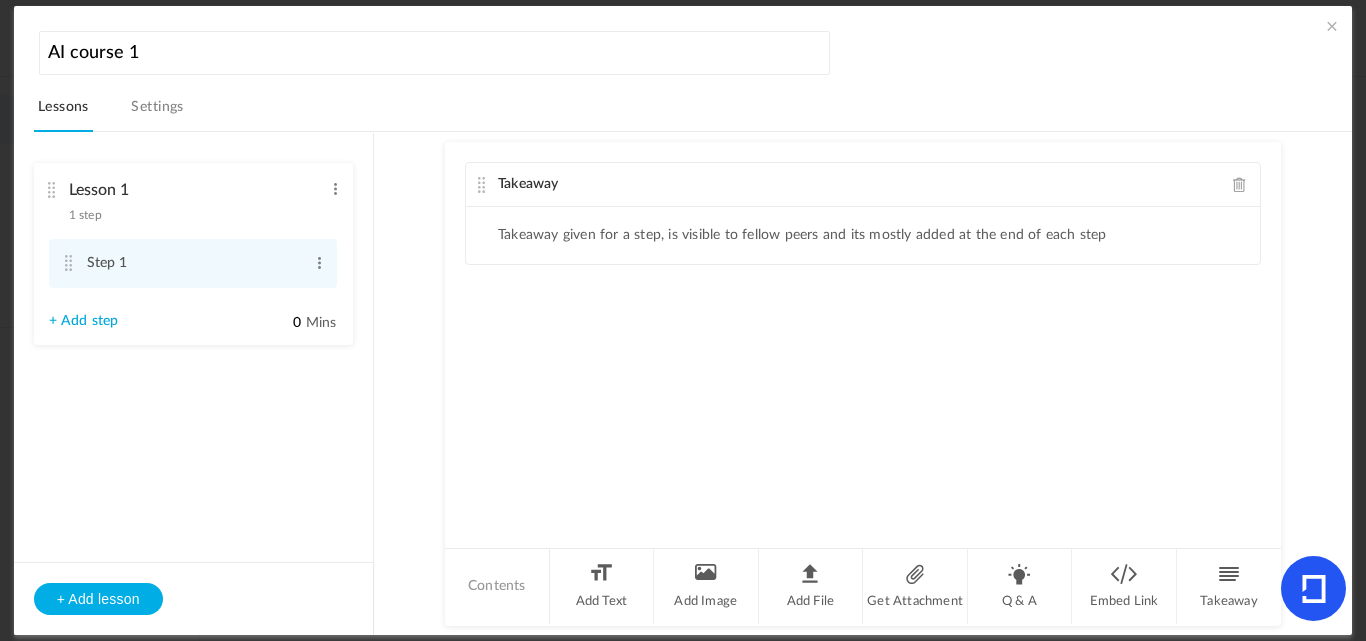 click at bounding box center (1332, 26) 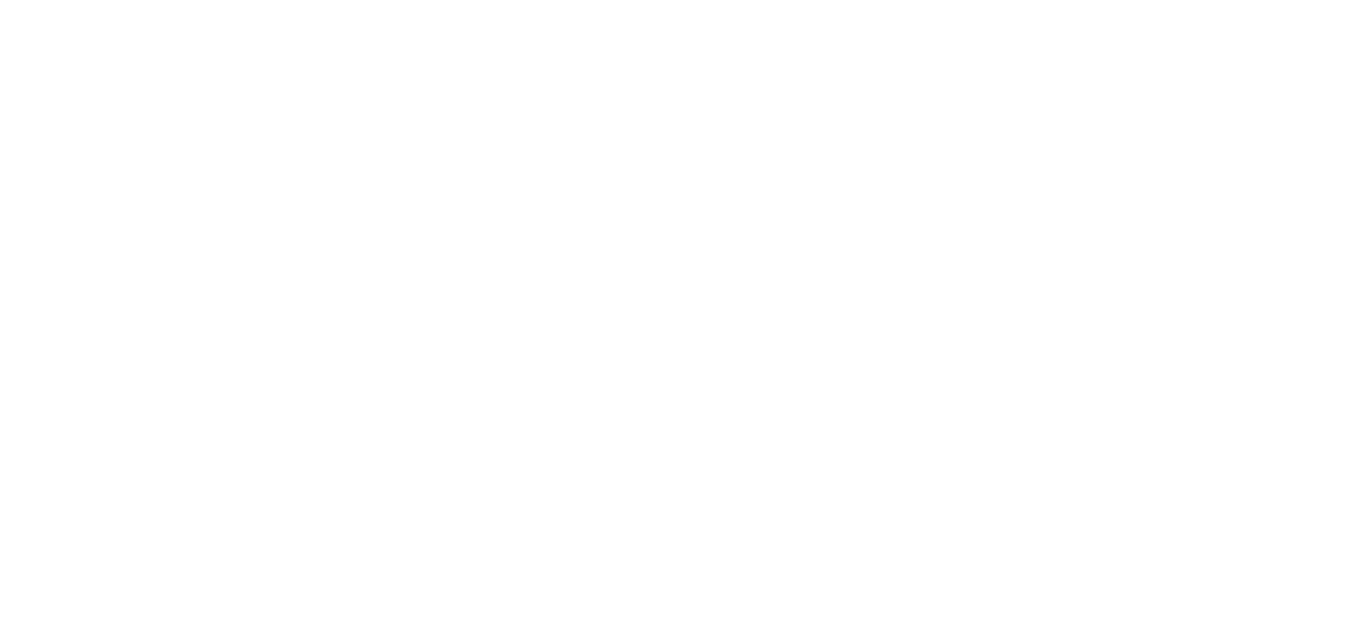 scroll, scrollTop: 0, scrollLeft: 0, axis: both 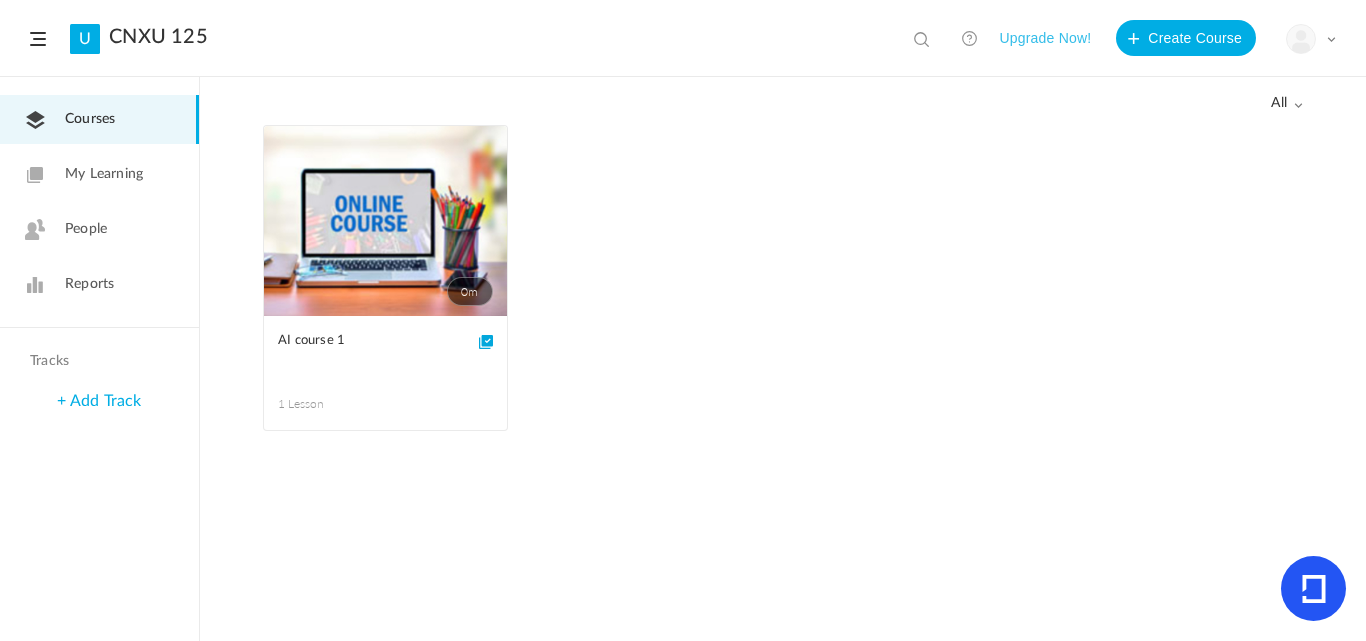 click on "0m
Edit
Delete Move to draft
AI course 1
1 Lesson
This course is no longer available" at bounding box center [783, 288] 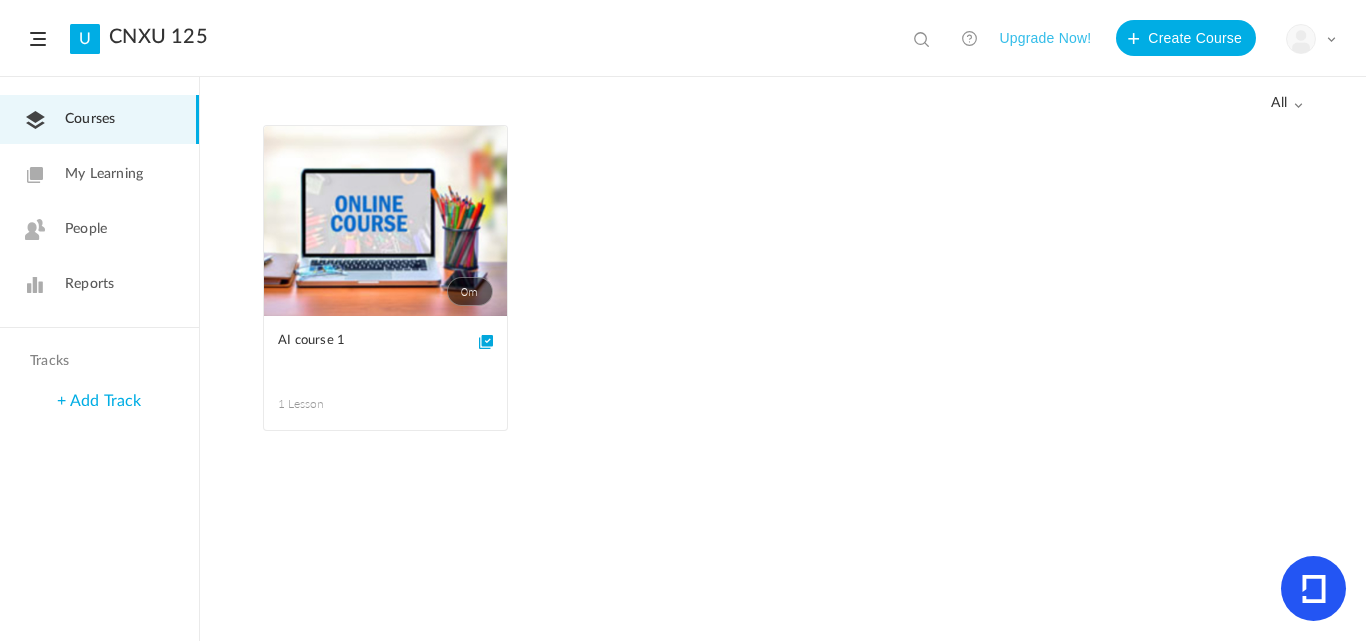 click on "All
all
All
Drafts" at bounding box center (783, 101) 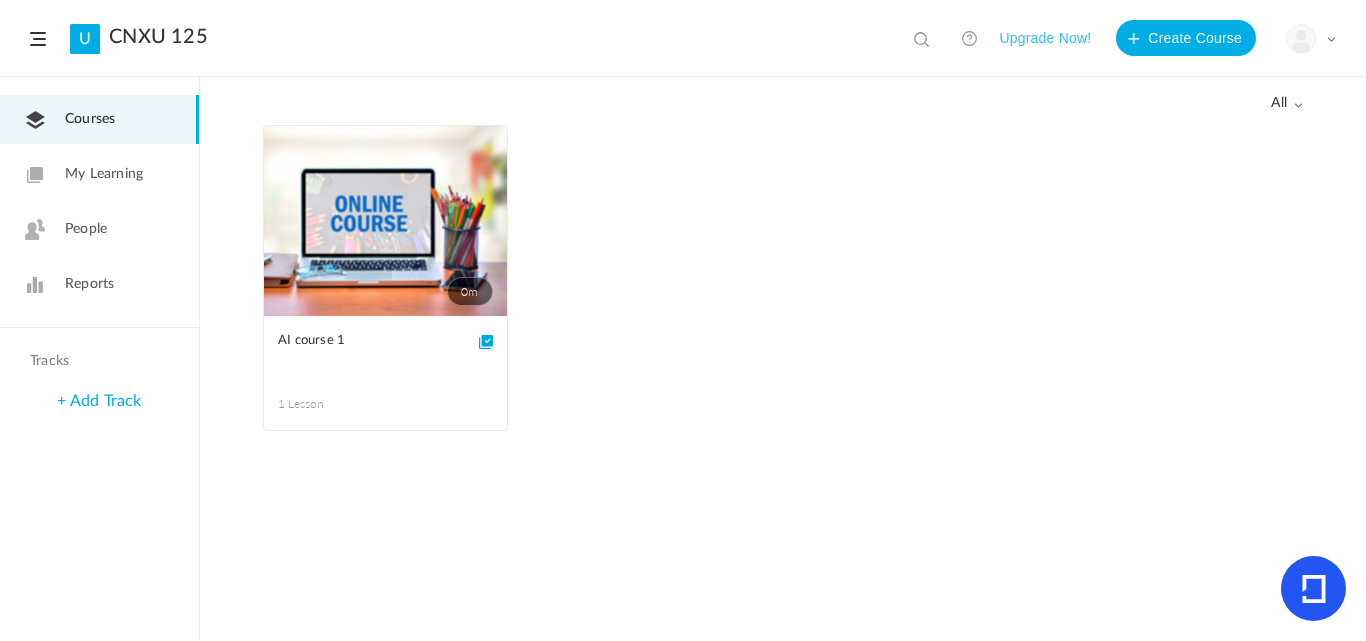 click on "All
all
All
Drafts" at bounding box center (783, 101) 